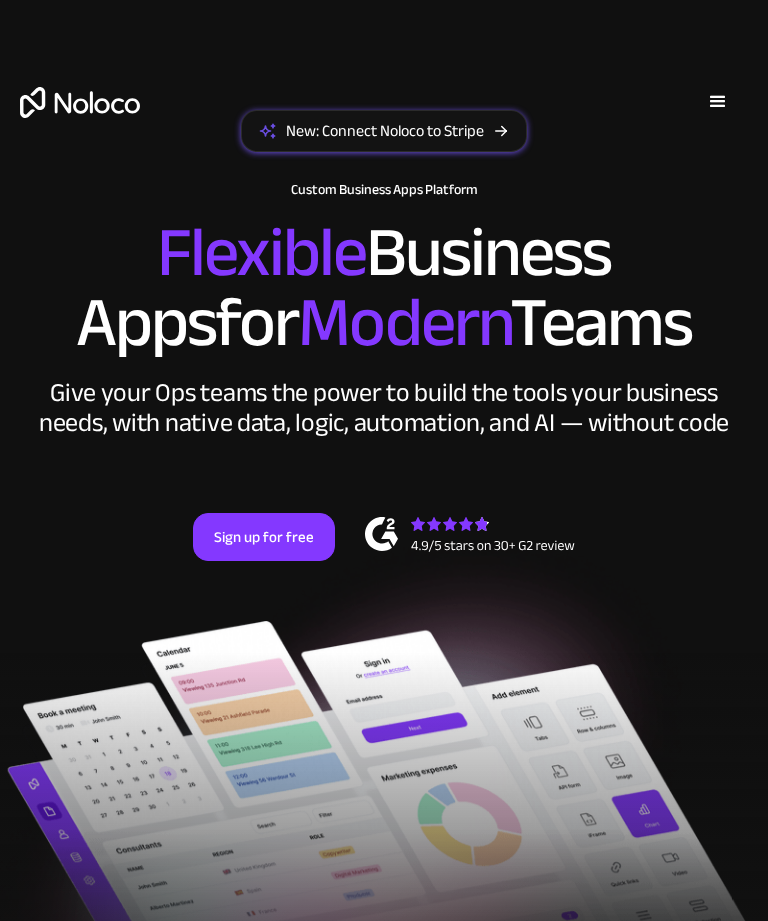 scroll, scrollTop: 0, scrollLeft: 0, axis: both 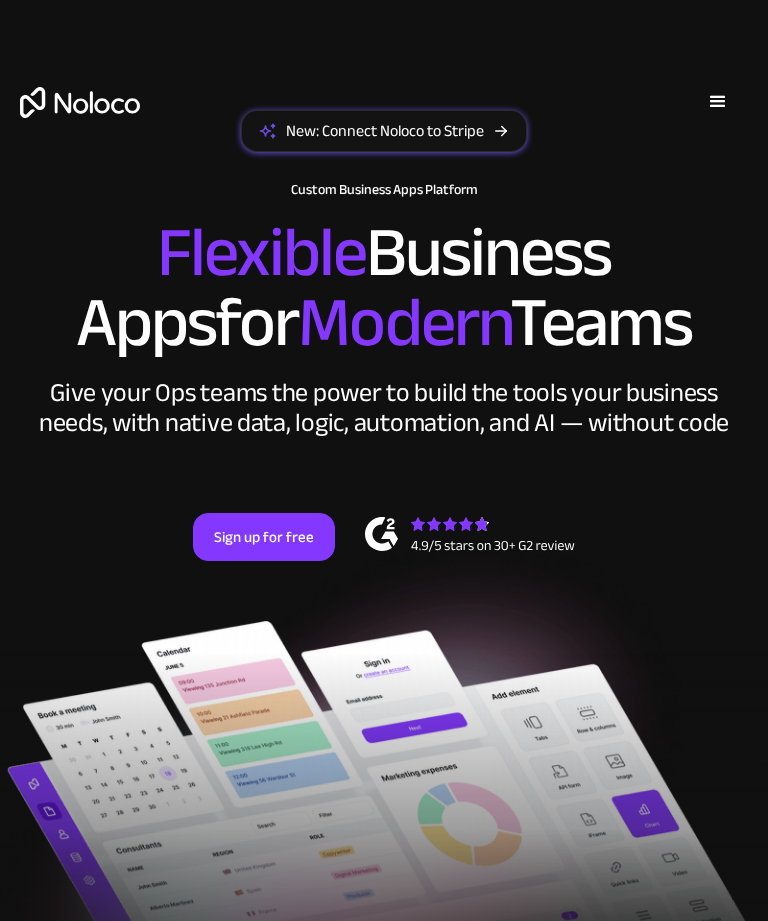click on "Solutions Use Cases Business Types
Project Management Keep track of customers, users, or leads with  a fully customizable Noloco back office app.
Small & Medium Businesses Build the tools you need, from inventory management  to HR software, tailored to your growing business.
Flexible CRM A custom Noloco CRM that perfectly fits your workflow,  centralizes your data, and enables seamless collaboration. Enterprise Empower your teams to build powerful internal tools without code—fully customizable, secure, and enterprise-ready. Client Portal Empower your customers with self-service  and a fully-branded personalized experience.
Agencies Automate tasks, manage clients,  simplify client onboarding, and scale effortlessly.
Team Intranet Simplify communication, collaboration,  and information sharing within your team. Construction Management Streamline, automate, and optimize construction" at bounding box center (384, 107) 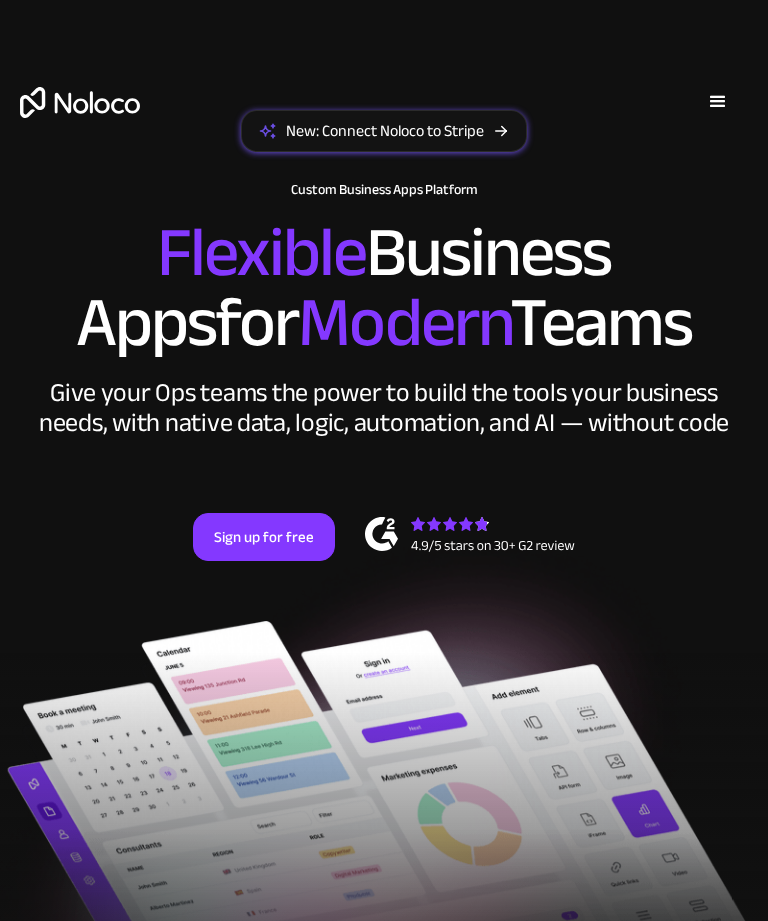 click on "Solutions Use Cases Business Types
Project Management Keep track of customers, users, or leads with  a fully customizable Noloco back office app.
Small & Medium Businesses Build the tools you need, from inventory management  to HR software, tailored to your growing business.
Flexible CRM A custom Noloco CRM that perfectly fits your workflow,  centralizes your data, and enables seamless collaboration. Enterprise Empower your teams to build powerful internal tools without code—fully customizable, secure, and enterprise-ready. Client Portal Empower your customers with self-service  and a fully-branded personalized experience.
Agencies Automate tasks, manage clients,  simplify client onboarding, and scale effortlessly.
Team Intranet Simplify communication, collaboration,  and information sharing within your team. Construction Management Streamline, automate, and optimize construction" at bounding box center (384, 107) 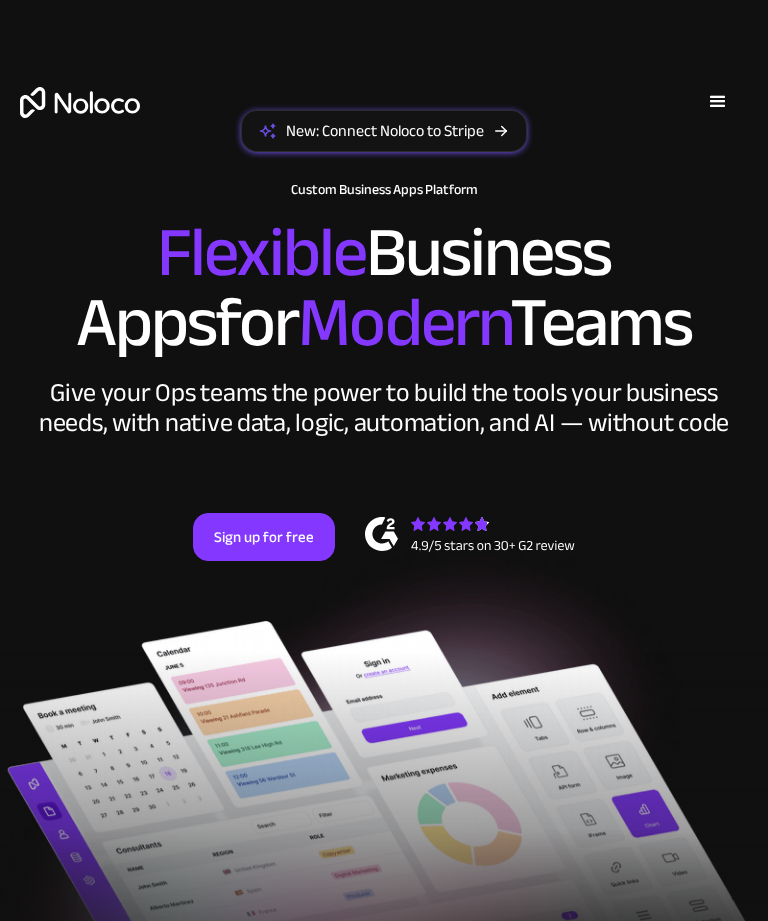 click on "Solutions Use Cases Business Types
Project Management Keep track of customers, users, or leads with  a fully customizable Noloco back office app.
Small & Medium Businesses Build the tools you need, from inventory management  to HR software, tailored to your growing business.
Flexible CRM A custom Noloco CRM that perfectly fits your workflow,  centralizes your data, and enables seamless collaboration. Enterprise Empower your teams to build powerful internal tools without code—fully customizable, secure, and enterprise-ready. Client Portal Empower your customers with self-service  and a fully-branded personalized experience.
Agencies Automate tasks, manage clients,  simplify client onboarding, and scale effortlessly.
Team Intranet Simplify communication, collaboration,  and information sharing within your team. Construction Management Streamline, automate, and optimize construction" at bounding box center (384, 107) 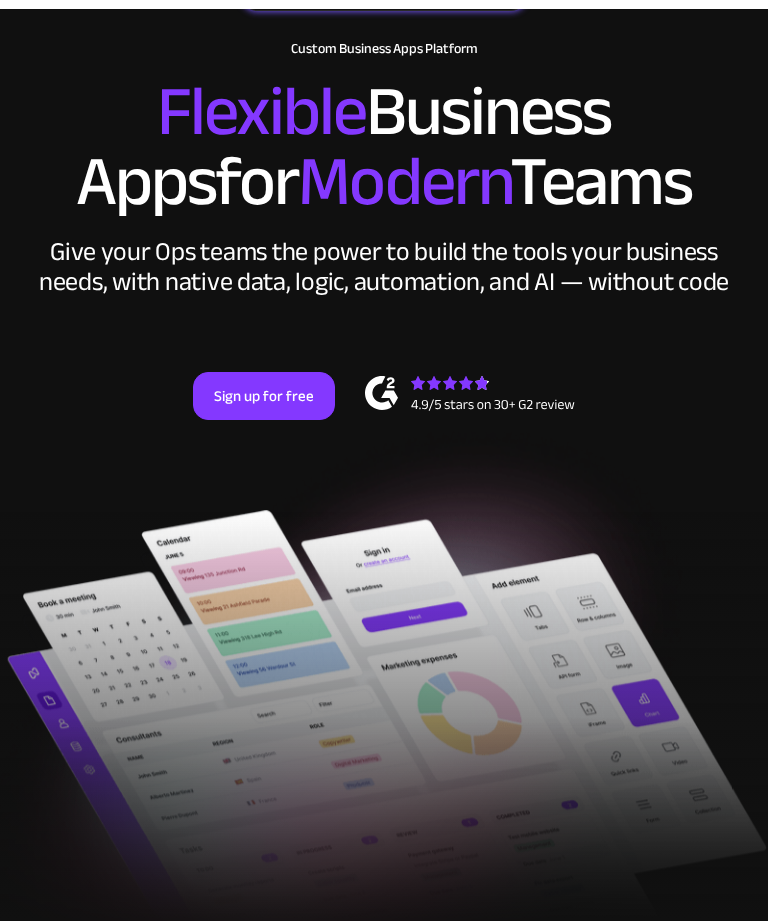 click on "New: Connect Noloco to Stripe Custom Business Apps Platform Flexible  Business Apps  for  Modern  Teams Give your Ops teams the power to build the tools your business needs, with native data, logic, automation, and AI — without code Sign up for free" at bounding box center [384, 210] 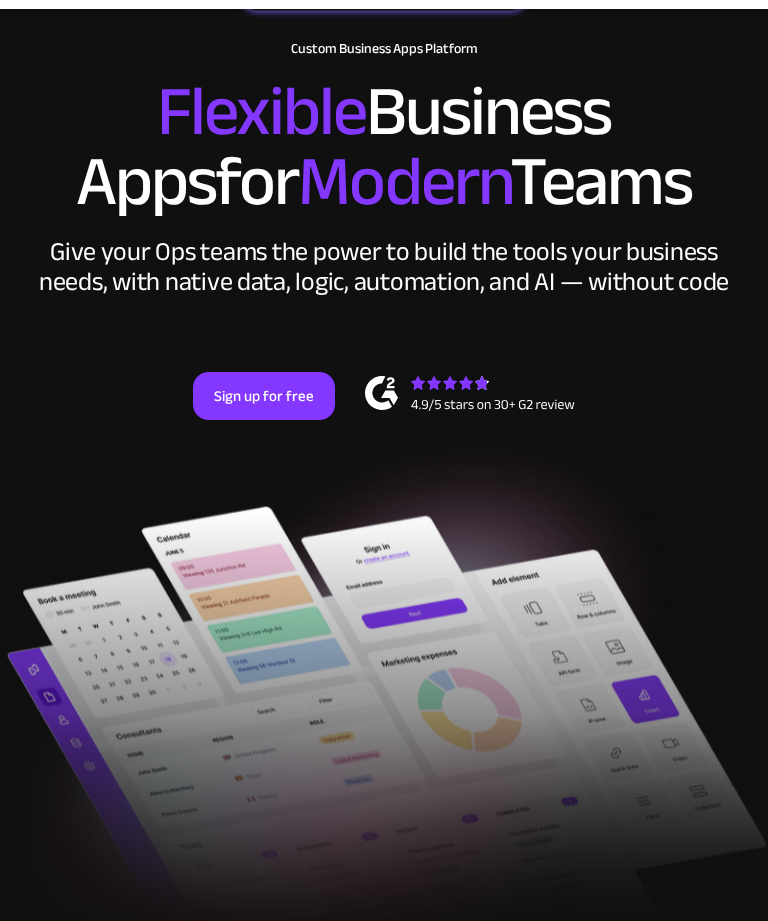 click on "New: Connect Noloco to Stripe Custom Business Apps Platform Flexible  Business Apps  for  Modern  Teams Give your Ops teams the power to build the tools your business needs, with native data, logic, automation, and AI — without code Sign up for free" at bounding box center (384, 210) 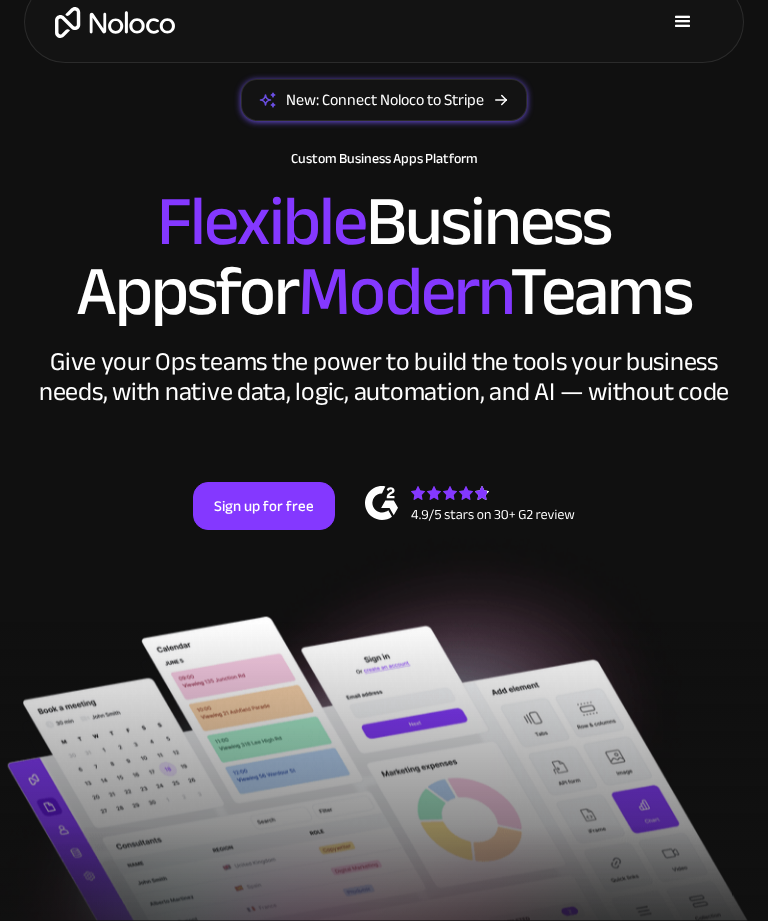 click on "Solutions Use Cases Business Types
Project Management Keep track of customers, users, or leads with  a fully customizable Noloco back office app.
Small & Medium Businesses Build the tools you need, from inventory management  to HR software, tailored to your growing business.
Flexible CRM A custom Noloco CRM that perfectly fits your workflow,  centralizes your data, and enables seamless collaboration. Enterprise Empower your teams to build powerful internal tools without code—fully customizable, secure, and enterprise-ready. Client Portal Empower your customers with self-service  and a fully-branded personalized experience.
Agencies Automate tasks, manage clients,  simplify client onboarding, and scale effortlessly.
Team Intranet Simplify communication, collaboration,  and information sharing within your team. Construction Management Streamline, automate, and optimize construction" at bounding box center [384, 23] 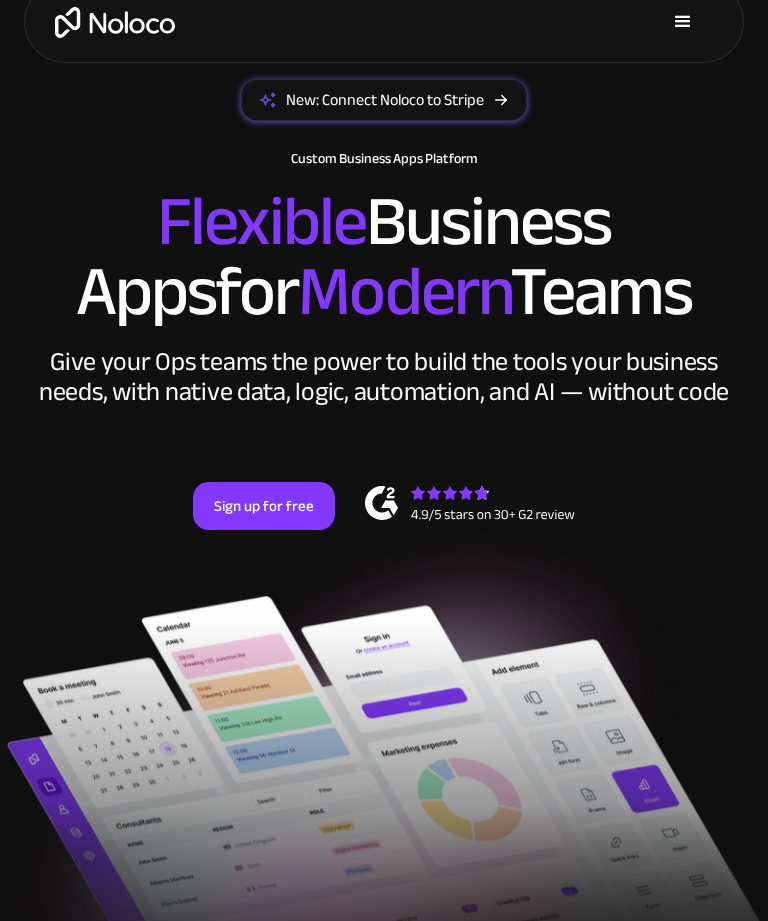 click on "Solutions Use Cases Business Types
Project Management Keep track of customers, users, or leads with  a fully customizable Noloco back office app.
Small & Medium Businesses Build the tools you need, from inventory management  to HR software, tailored to your growing business.
Flexible CRM A custom Noloco CRM that perfectly fits your workflow,  centralizes your data, and enables seamless collaboration. Enterprise Empower your teams to build powerful internal tools without code—fully customizable, secure, and enterprise-ready. Client Portal Empower your customers with self-service  and a fully-branded personalized experience.
Agencies Automate tasks, manage clients,  simplify client onboarding, and scale effortlessly.
Team Intranet Simplify communication, collaboration,  and information sharing within your team. Construction Management Streamline, automate, and optimize construction" at bounding box center (384, 23) 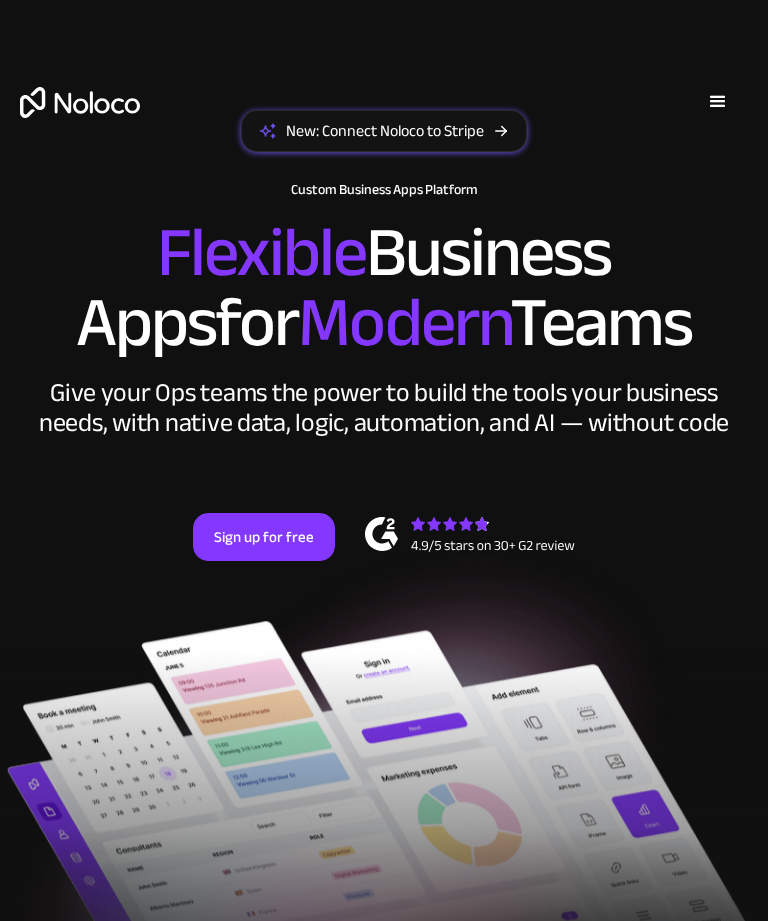 scroll, scrollTop: 1, scrollLeft: 0, axis: vertical 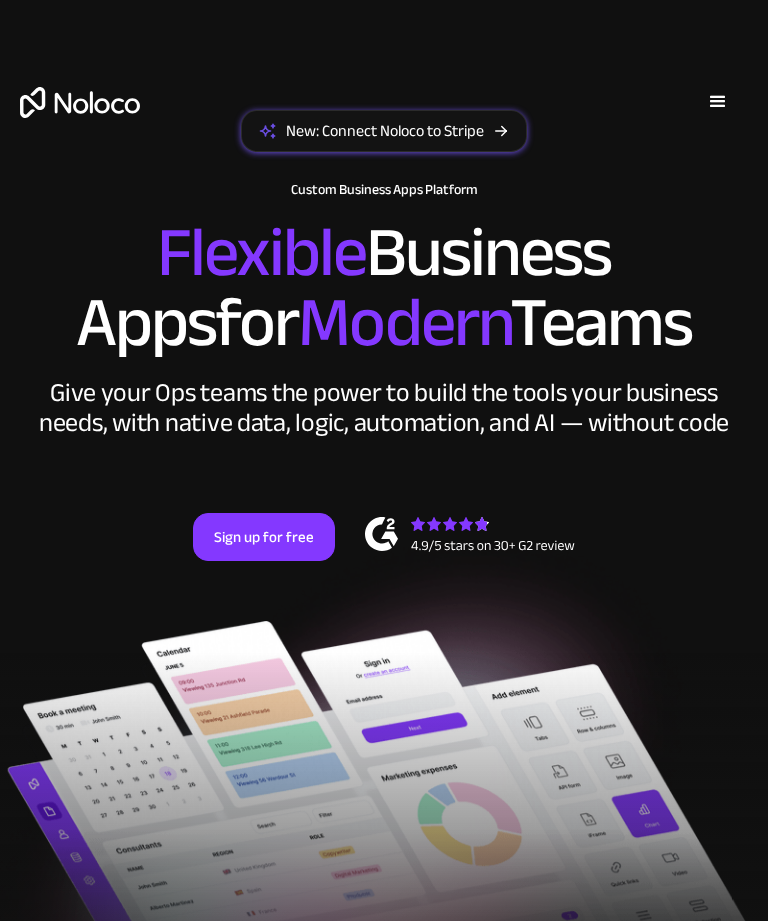 click on "Solutions Use Cases Business Types
Project Management Keep track of customers, users, or leads with  a fully customizable Noloco back office app.
Small & Medium Businesses Build the tools you need, from inventory management  to HR software, tailored to your growing business.
Flexible CRM A custom Noloco CRM that perfectly fits your workflow,  centralizes your data, and enables seamless collaboration. Enterprise Empower your teams to build powerful internal tools without code—fully customizable, secure, and enterprise-ready. Client Portal Empower your customers with self-service  and a fully-branded personalized experience.
Agencies Automate tasks, manage clients,  simplify client onboarding, and scale effortlessly.
Team Intranet Simplify communication, collaboration,  and information sharing within your team. Construction Management Streamline, automate, and optimize construction" at bounding box center (384, 122) 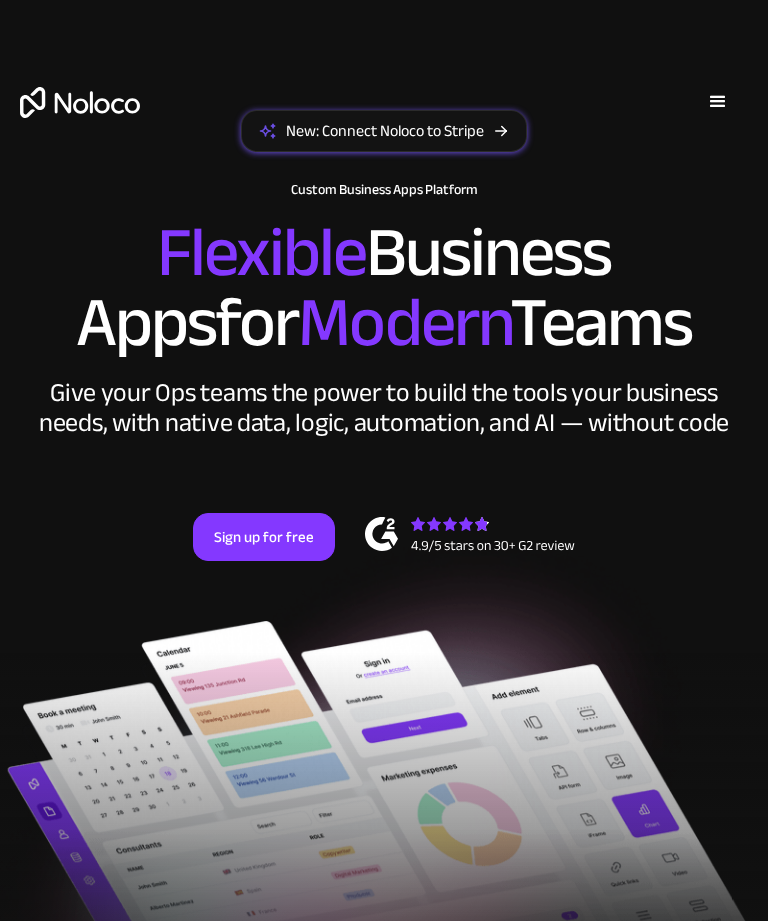 click on "Solutions Use Cases Business Types
Project Management Keep track of customers, users, or leads with  a fully customizable Noloco back office app.
Small & Medium Businesses Build the tools you need, from inventory management  to HR software, tailored to your growing business.
Flexible CRM A custom Noloco CRM that perfectly fits your workflow,  centralizes your data, and enables seamless collaboration. Enterprise Empower your teams to build powerful internal tools without code—fully customizable, secure, and enterprise-ready. Client Portal Empower your customers with self-service  and a fully-branded personalized experience.
Agencies Automate tasks, manage clients,  simplify client onboarding, and scale effortlessly.
Team Intranet Simplify communication, collaboration,  and information sharing within your team. Construction Management Streamline, automate, and optimize construction" at bounding box center (384, 122) 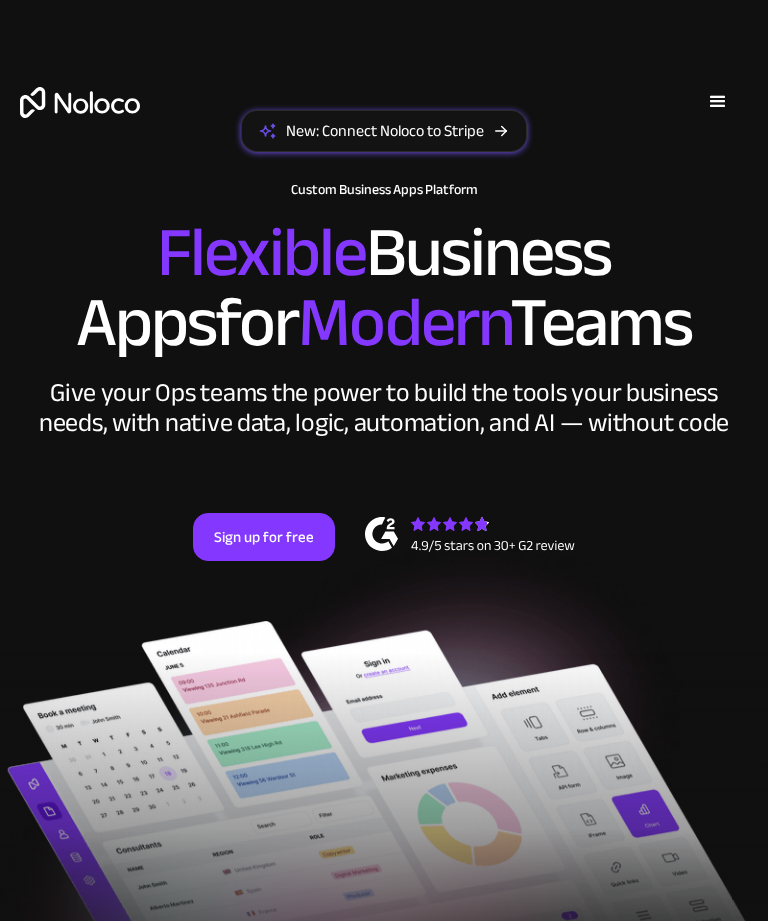 click on "Solutions Use Cases Business Types
Project Management Keep track of customers, users, or leads with  a fully customizable Noloco back office app.
Small & Medium Businesses Build the tools you need, from inventory management  to HR software, tailored to your growing business.
Flexible CRM A custom Noloco CRM that perfectly fits your workflow,  centralizes your data, and enables seamless collaboration. Enterprise Empower your teams to build powerful internal tools without code—fully customizable, secure, and enterprise-ready. Client Portal Empower your customers with self-service  and a fully-branded personalized experience.
Agencies Automate tasks, manage clients,  simplify client onboarding, and scale effortlessly.
Team Intranet Simplify communication, collaboration,  and information sharing within your team. Construction Management Streamline, automate, and optimize construction" at bounding box center [384, 122] 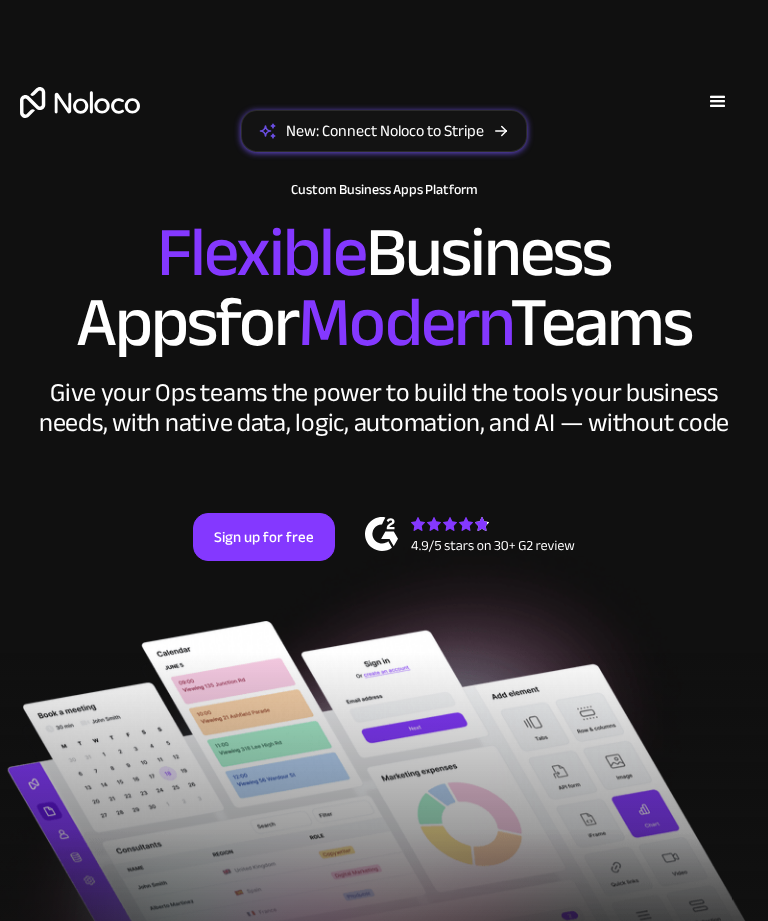 click on "Solutions Use Cases Business Types
Project Management Keep track of customers, users, or leads with  a fully customizable Noloco back office app.
Small & Medium Businesses Build the tools you need, from inventory management  to HR software, tailored to your growing business.
Flexible CRM A custom Noloco CRM that perfectly fits your workflow,  centralizes your data, and enables seamless collaboration. Enterprise Empower your teams to build powerful internal tools without code—fully customizable, secure, and enterprise-ready. Client Portal Empower your customers with self-service  and a fully-branded personalized experience.
Agencies Automate tasks, manage clients,  simplify client onboarding, and scale effortlessly.
Team Intranet Simplify communication, collaboration,  and information sharing within your team. Construction Management Streamline, automate, and optimize construction" at bounding box center [384, 122] 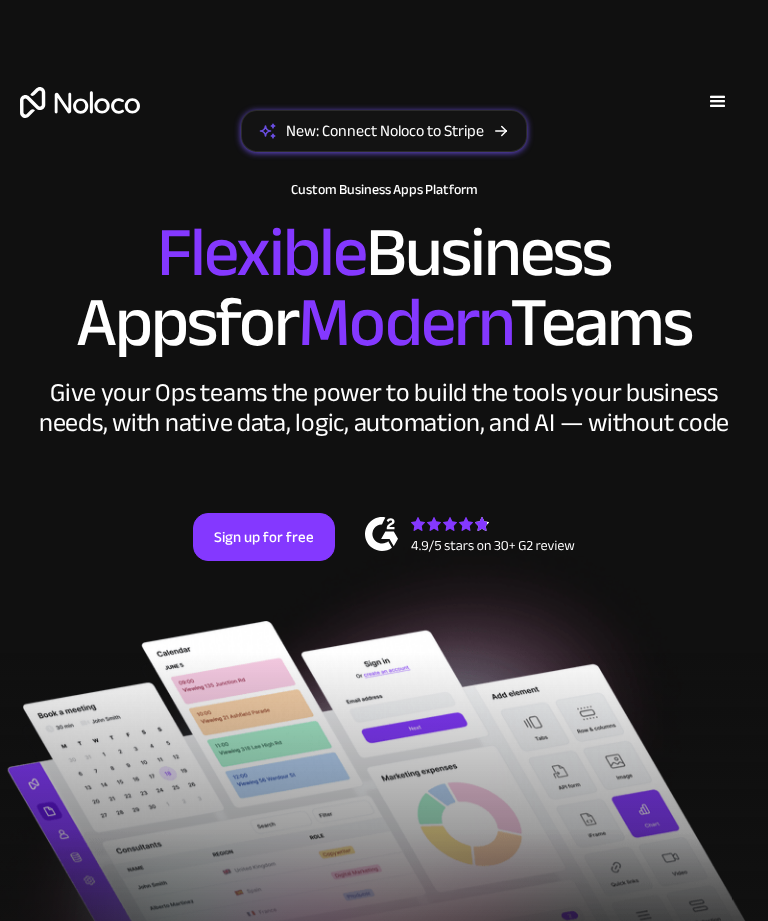 click on "Solutions Use Cases Business Types
Project Management Keep track of customers, users, or leads with  a fully customizable Noloco back office app.
Small & Medium Businesses Build the tools you need, from inventory management  to HR software, tailored to your growing business.
Flexible CRM A custom Noloco CRM that perfectly fits your workflow,  centralizes your data, and enables seamless collaboration. Enterprise Empower your teams to build powerful internal tools without code—fully customizable, secure, and enterprise-ready. Client Portal Empower your customers with self-service  and a fully-branded personalized experience.
Agencies Automate tasks, manage clients,  simplify client onboarding, and scale effortlessly.
Team Intranet Simplify communication, collaboration,  and information sharing within your team. Construction Management Streamline, automate, and optimize construction" at bounding box center (384, 122) 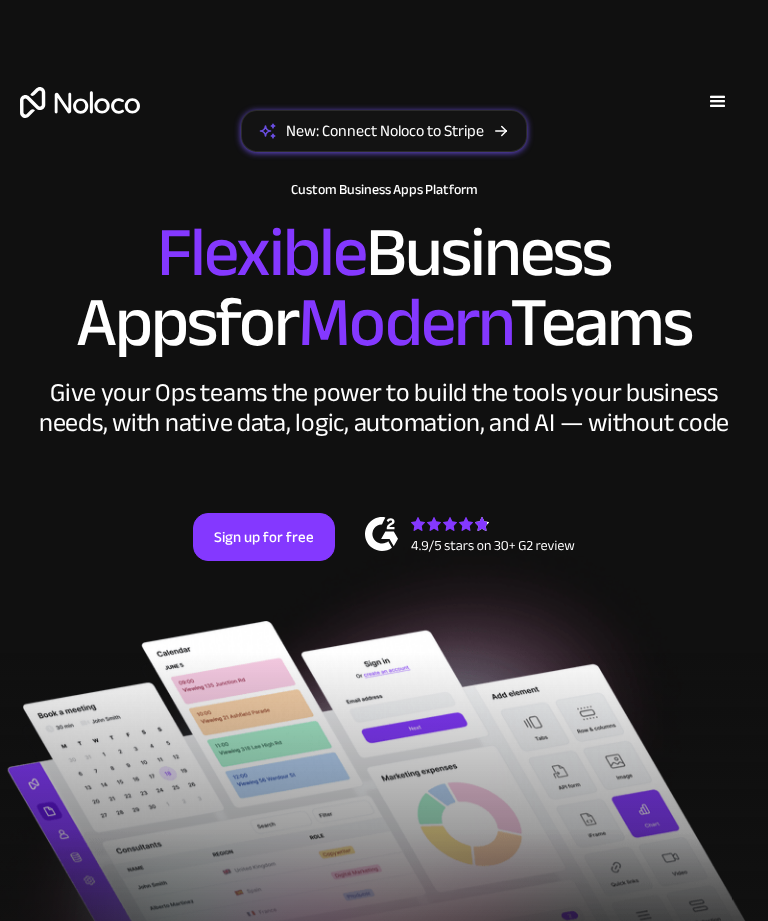 click on "Solutions Use Cases Business Types
Project Management Keep track of customers, users, or leads with  a fully customizable Noloco back office app.
Small & Medium Businesses Build the tools you need, from inventory management  to HR software, tailored to your growing business.
Flexible CRM A custom Noloco CRM that perfectly fits your workflow,  centralizes your data, and enables seamless collaboration. Enterprise Empower your teams to build powerful internal tools without code—fully customizable, secure, and enterprise-ready. Client Portal Empower your customers with self-service  and a fully-branded personalized experience.
Agencies Automate tasks, manage clients,  simplify client onboarding, and scale effortlessly.
Team Intranet Simplify communication, collaboration,  and information sharing within your team. Construction Management Streamline, automate, and optimize construction" at bounding box center [384, 122] 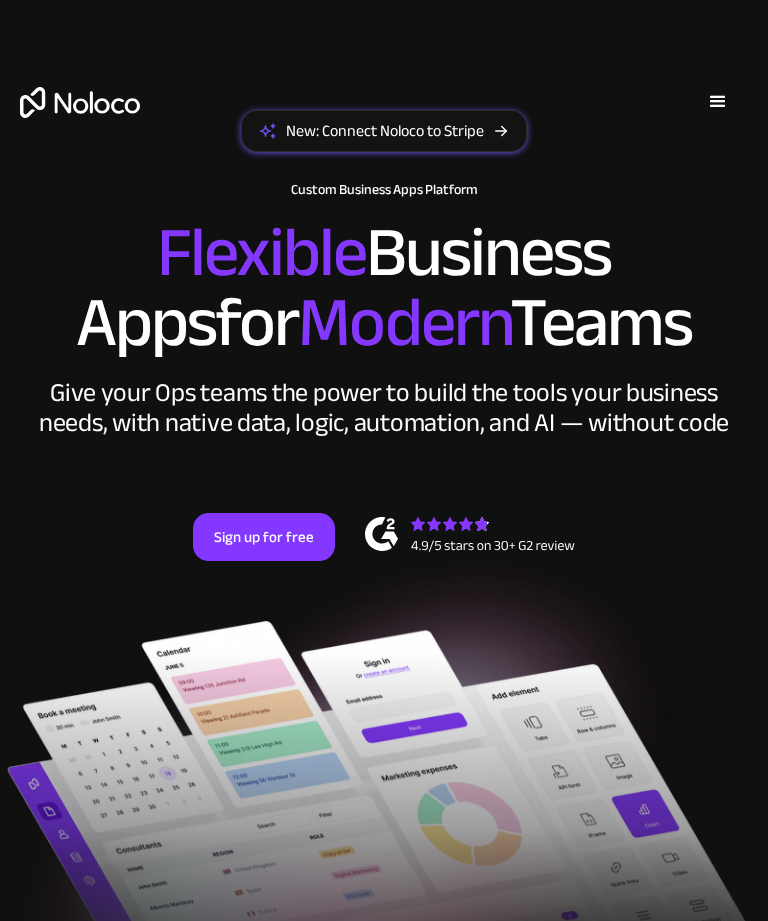 click on "Solutions Use Cases Business Types
Project Management Keep track of customers, users, or leads with  a fully customizable Noloco back office app.
Small & Medium Businesses Build the tools you need, from inventory management  to HR software, tailored to your growing business.
Flexible CRM A custom Noloco CRM that perfectly fits your workflow,  centralizes your data, and enables seamless collaboration. Enterprise Empower your teams to build powerful internal tools without code—fully customizable, secure, and enterprise-ready. Client Portal Empower your customers with self-service  and a fully-branded personalized experience.
Agencies Automate tasks, manage clients,  simplify client onboarding, and scale effortlessly.
Team Intranet Simplify communication, collaboration,  and information sharing within your team. Construction Management Streamline, automate, and optimize construction" at bounding box center (384, 107) 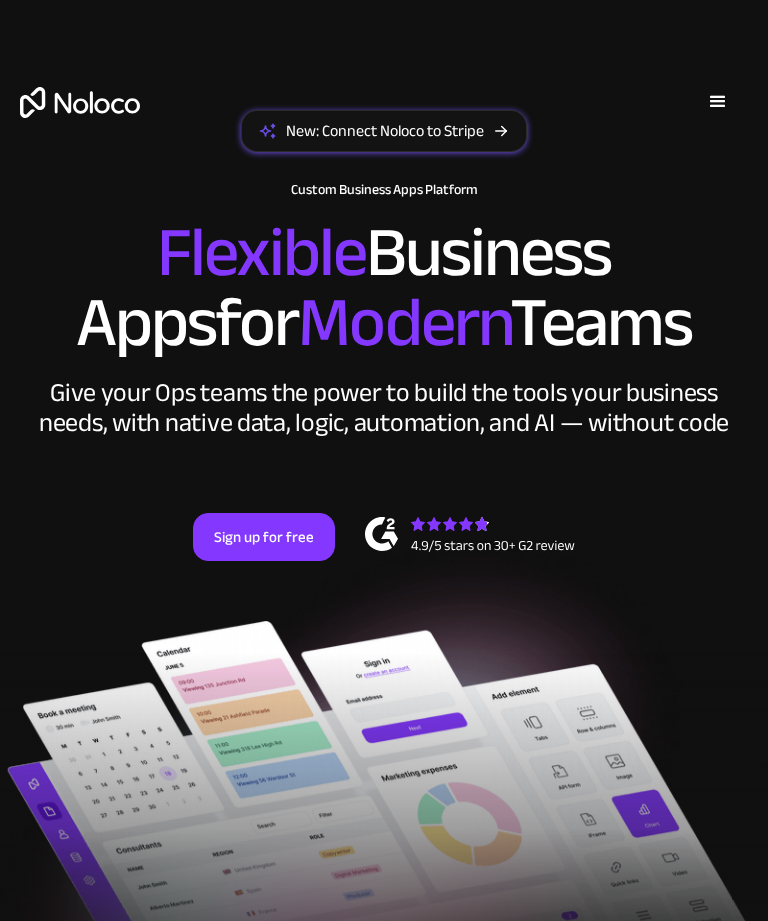 click on "Solutions Use Cases Business Types
Project Management Keep track of customers, users, or leads with  a fully customizable Noloco back office app.
Small & Medium Businesses Build the tools you need, from inventory management  to HR software, tailored to your growing business.
Flexible CRM A custom Noloco CRM that perfectly fits your workflow,  centralizes your data, and enables seamless collaboration. Enterprise Empower your teams to build powerful internal tools without code—fully customizable, secure, and enterprise-ready. Client Portal Empower your customers with self-service  and a fully-branded personalized experience.
Agencies Automate tasks, manage clients,  simplify client onboarding, and scale effortlessly.
Team Intranet Simplify communication, collaboration,  and information sharing within your team. Construction Management Streamline, automate, and optimize construction" at bounding box center [384, 107] 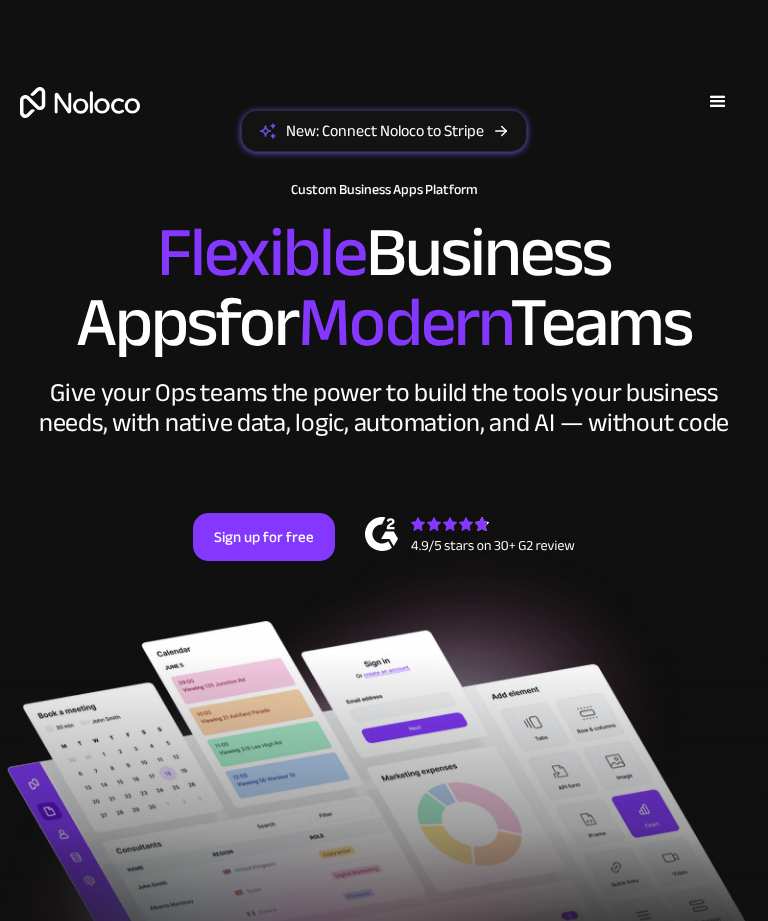 click on "Solutions Use Cases Business Types
Project Management Keep track of customers, users, or leads with  a fully customizable Noloco back office app.
Small & Medium Businesses Build the tools you need, from inventory management  to HR software, tailored to your growing business.
Flexible CRM A custom Noloco CRM that perfectly fits your workflow,  centralizes your data, and enables seamless collaboration. Enterprise Empower your teams to build powerful internal tools without code—fully customizable, secure, and enterprise-ready. Client Portal Empower your customers with self-service  and a fully-branded personalized experience.
Agencies Automate tasks, manage clients,  simplify client onboarding, and scale effortlessly.
Team Intranet Simplify communication, collaboration,  and information sharing within your team. Construction Management Streamline, automate, and optimize construction" at bounding box center [384, 107] 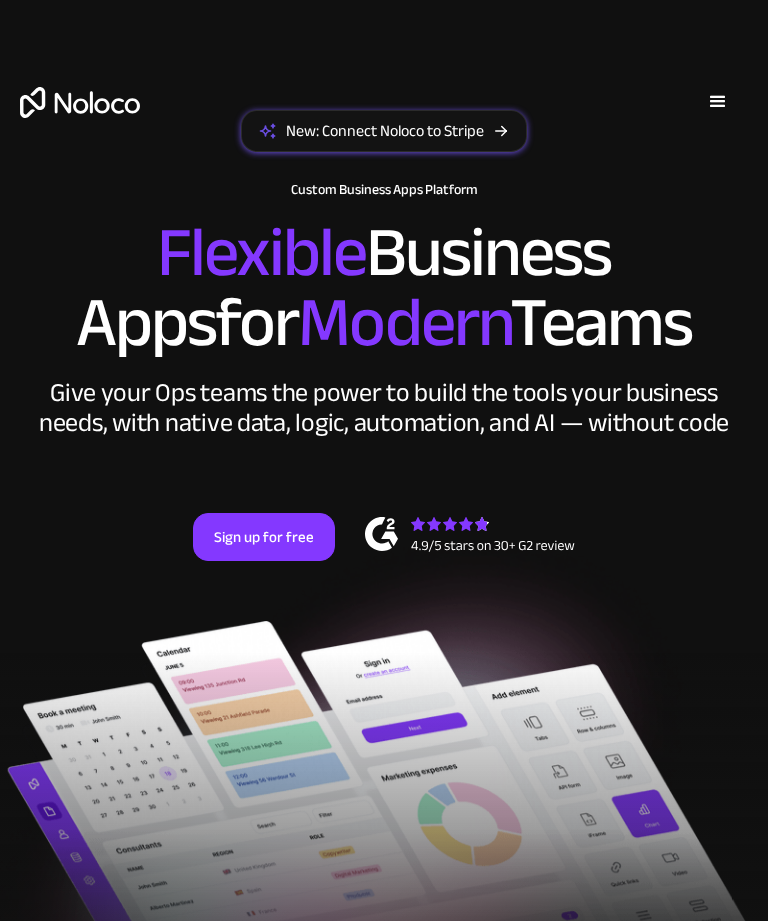 click on "Solutions Use Cases Business Types
Project Management Keep track of customers, users, or leads with  a fully customizable Noloco back office app.
Small & Medium Businesses Build the tools you need, from inventory management  to HR software, tailored to your growing business.
Flexible CRM A custom Noloco CRM that perfectly fits your workflow,  centralizes your data, and enables seamless collaboration. Enterprise Empower your teams to build powerful internal tools without code—fully customizable, secure, and enterprise-ready. Client Portal Empower your customers with self-service  and a fully-branded personalized experience.
Agencies Automate tasks, manage clients,  simplify client onboarding, and scale effortlessly.
Team Intranet Simplify communication, collaboration,  and information sharing within your team. Construction Management Streamline, automate, and optimize construction" at bounding box center [384, 107] 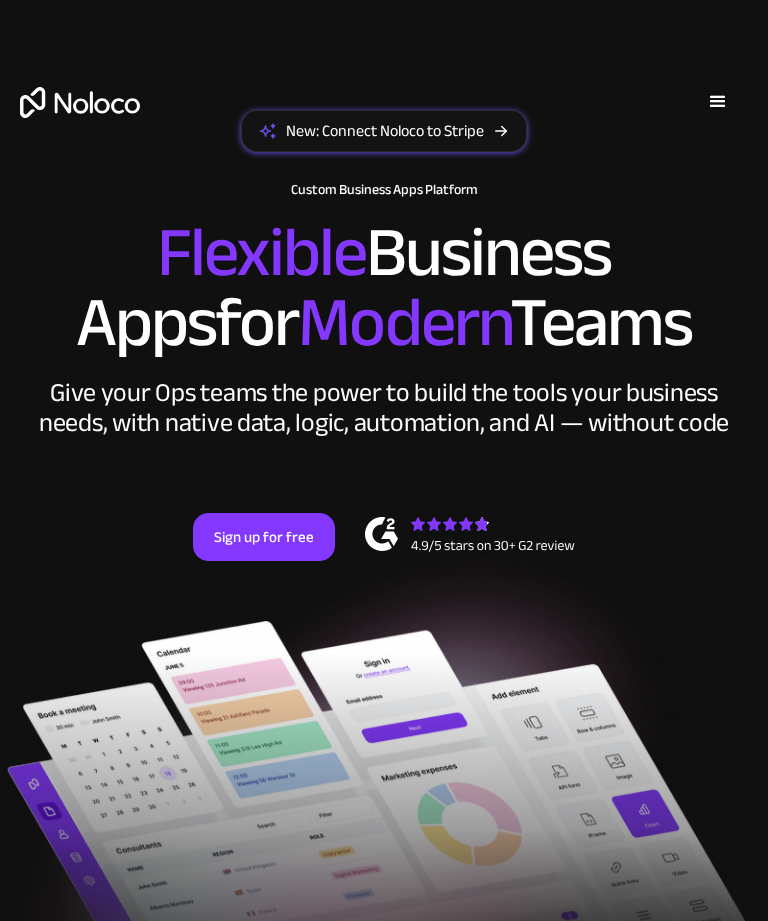 click on "Solutions Use Cases Business Types
Project Management Keep track of customers, users, or leads with  a fully customizable Noloco back office app.
Small & Medium Businesses Build the tools you need, from inventory management  to HR software, tailored to your growing business.
Flexible CRM A custom Noloco CRM that perfectly fits your workflow,  centralizes your data, and enables seamless collaboration. Enterprise Empower your teams to build powerful internal tools without code—fully customizable, secure, and enterprise-ready. Client Portal Empower your customers with self-service  and a fully-branded personalized experience.
Agencies Automate tasks, manage clients,  simplify client onboarding, and scale effortlessly.
Team Intranet Simplify communication, collaboration,  and information sharing within your team. Construction Management Streamline, automate, and optimize construction" at bounding box center (384, 107) 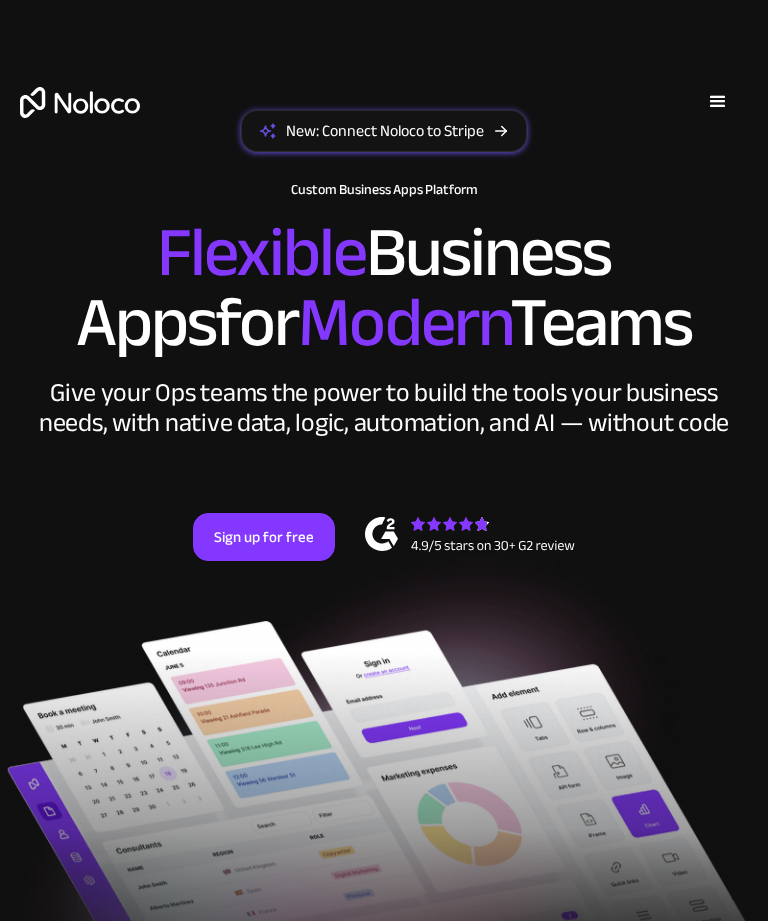 click on "Solutions Use Cases Business Types
Project Management Keep track of customers, users, or leads with  a fully customizable Noloco back office app.
Small & Medium Businesses Build the tools you need, from inventory management  to HR software, tailored to your growing business.
Flexible CRM A custom Noloco CRM that perfectly fits your workflow,  centralizes your data, and enables seamless collaboration. Enterprise Empower your teams to build powerful internal tools without code—fully customizable, secure, and enterprise-ready. Client Portal Empower your customers with self-service  and a fully-branded personalized experience.
Agencies Automate tasks, manage clients,  simplify client onboarding, and scale effortlessly.
Team Intranet Simplify communication, collaboration,  and information sharing within your team. Construction Management Streamline, automate, and optimize construction" at bounding box center [384, 107] 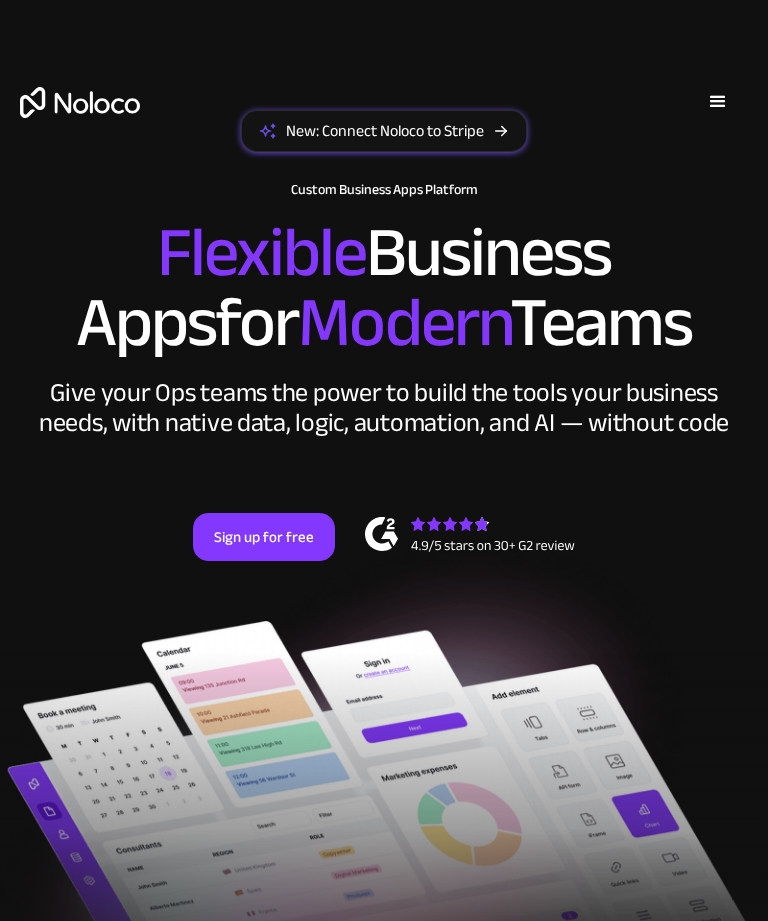 click on "Solutions Use Cases Business Types
Project Management Keep track of customers, users, or leads with  a fully customizable Noloco back office app.
Small & Medium Businesses Build the tools you need, from inventory management  to HR software, tailored to your growing business.
Flexible CRM A custom Noloco CRM that perfectly fits your workflow,  centralizes your data, and enables seamless collaboration. Enterprise Empower your teams to build powerful internal tools without code—fully customizable, secure, and enterprise-ready. Client Portal Empower your customers with self-service  and a fully-branded personalized experience.
Agencies Automate tasks, manage clients,  simplify client onboarding, and scale effortlessly.
Team Intranet Simplify communication, collaboration,  and information sharing within your team. Construction Management Streamline, automate, and optimize construction" at bounding box center (384, 107) 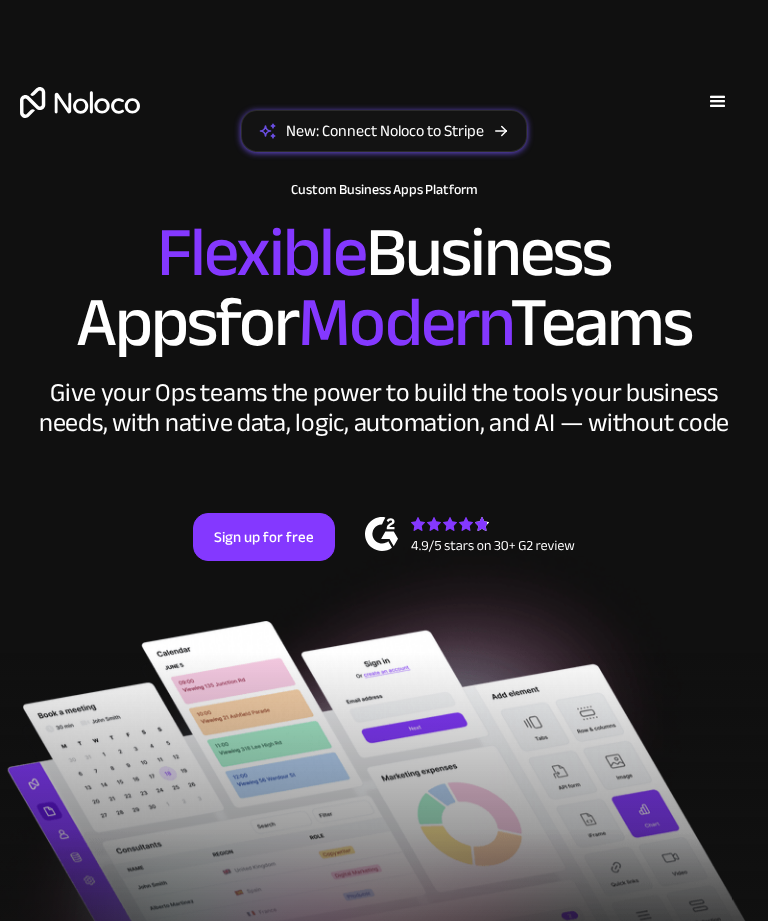 click on "Solutions Use Cases Business Types
Project Management Keep track of customers, users, or leads with  a fully customizable Noloco back office app.
Small & Medium Businesses Build the tools you need, from inventory management  to HR software, tailored to your growing business.
Flexible CRM A custom Noloco CRM that perfectly fits your workflow,  centralizes your data, and enables seamless collaboration. Enterprise Empower your teams to build powerful internal tools without code—fully customizable, secure, and enterprise-ready. Client Portal Empower your customers with self-service  and a fully-branded personalized experience.
Agencies Automate tasks, manage clients,  simplify client onboarding, and scale effortlessly.
Team Intranet Simplify communication, collaboration,  and information sharing within your team. Construction Management Streamline, automate, and optimize construction" at bounding box center [384, 107] 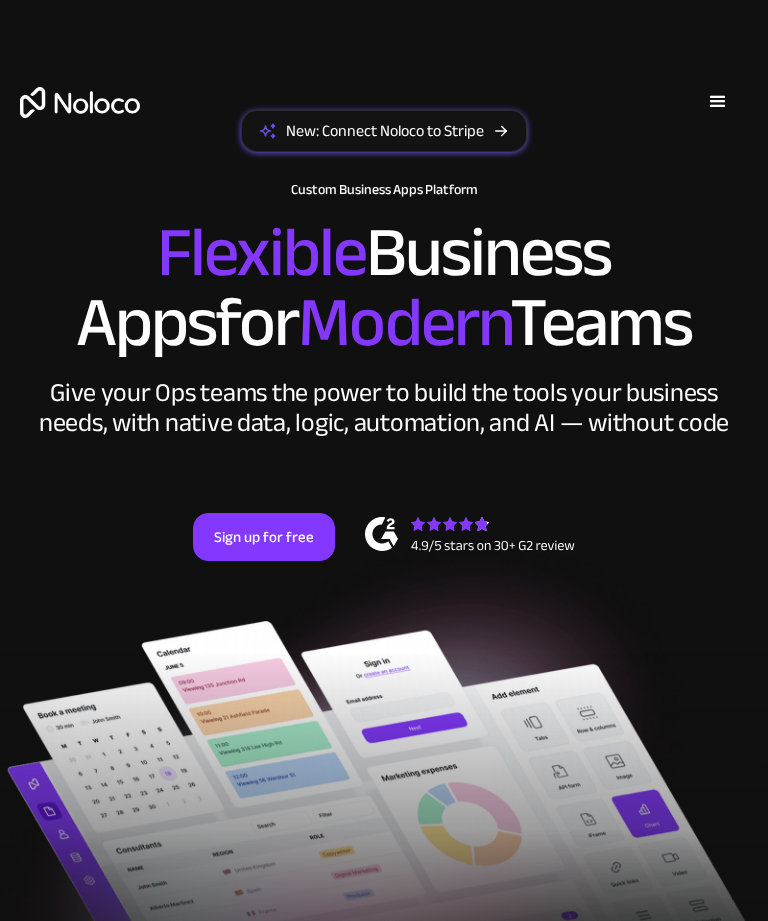 click on "Solutions Use Cases Business Types
Project Management Keep track of customers, users, or leads with  a fully customizable Noloco back office app.
Small & Medium Businesses Build the tools you need, from inventory management  to HR software, tailored to your growing business.
Flexible CRM A custom Noloco CRM that perfectly fits your workflow,  centralizes your data, and enables seamless collaboration. Enterprise Empower your teams to build powerful internal tools without code—fully customizable, secure, and enterprise-ready. Client Portal Empower your customers with self-service  and a fully-branded personalized experience.
Agencies Automate tasks, manage clients,  simplify client onboarding, and scale effortlessly.
Team Intranet Simplify communication, collaboration,  and information sharing within your team. Construction Management Streamline, automate, and optimize construction" at bounding box center (384, 107) 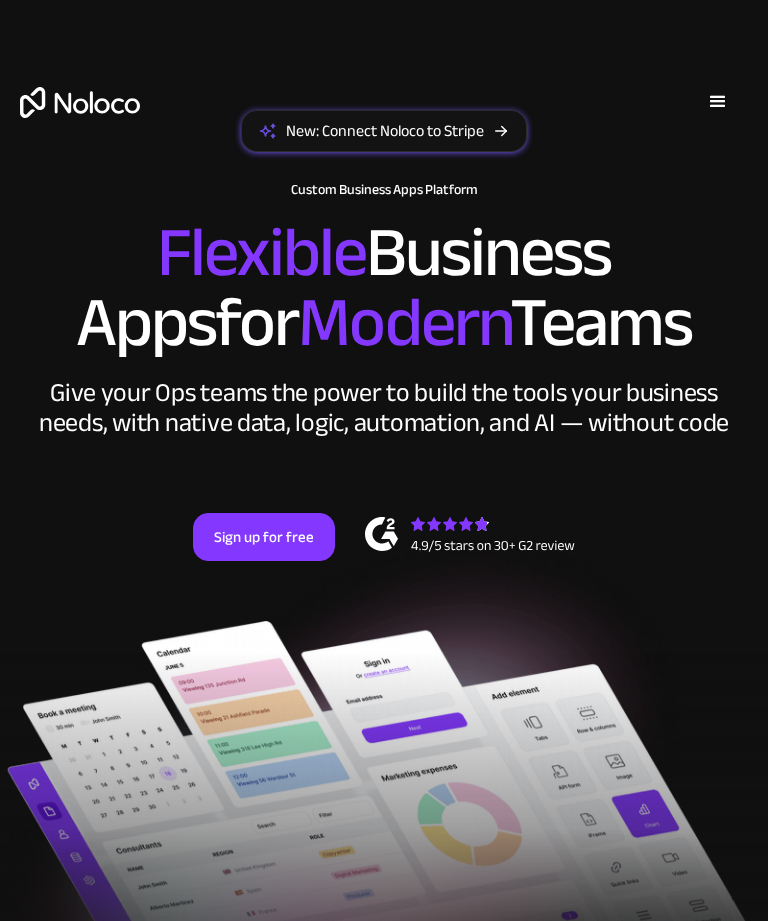 click on "Solutions Use Cases Business Types
Project Management Keep track of customers, users, or leads with  a fully customizable Noloco back office app.
Small & Medium Businesses Build the tools you need, from inventory management  to HR software, tailored to your growing business.
Flexible CRM A custom Noloco CRM that perfectly fits your workflow,  centralizes your data, and enables seamless collaboration. Enterprise Empower your teams to build powerful internal tools without code—fully customizable, secure, and enterprise-ready. Client Portal Empower your customers with self-service  and a fully-branded personalized experience.
Agencies Automate tasks, manage clients,  simplify client onboarding, and scale effortlessly.
Team Intranet Simplify communication, collaboration,  and information sharing within your team. Construction Management Streamline, automate, and optimize construction" at bounding box center [384, 107] 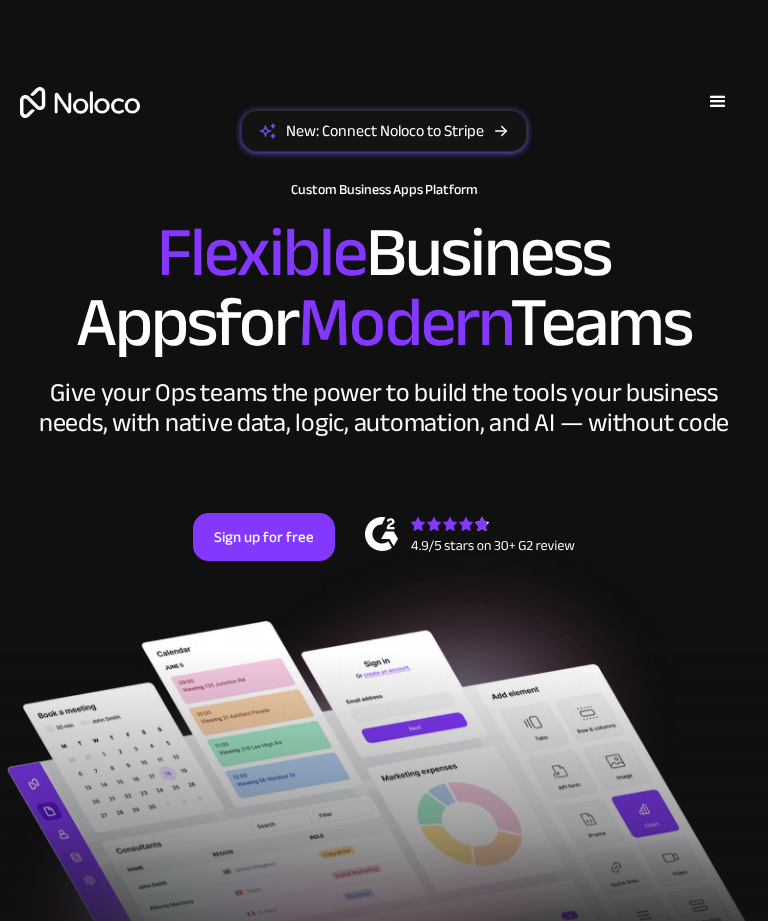 click on "Solutions Use Cases Business Types
Project Management Keep track of customers, users, or leads with  a fully customizable Noloco back office app.
Small & Medium Businesses Build the tools you need, from inventory management  to HR software, tailored to your growing business.
Flexible CRM A custom Noloco CRM that perfectly fits your workflow,  centralizes your data, and enables seamless collaboration. Enterprise Empower your teams to build powerful internal tools without code—fully customizable, secure, and enterprise-ready. Client Portal Empower your customers with self-service  and a fully-branded personalized experience.
Agencies Automate tasks, manage clients,  simplify client onboarding, and scale effortlessly.
Team Intranet Simplify communication, collaboration,  and information sharing within your team. Construction Management Streamline, automate, and optimize construction" at bounding box center (384, 107) 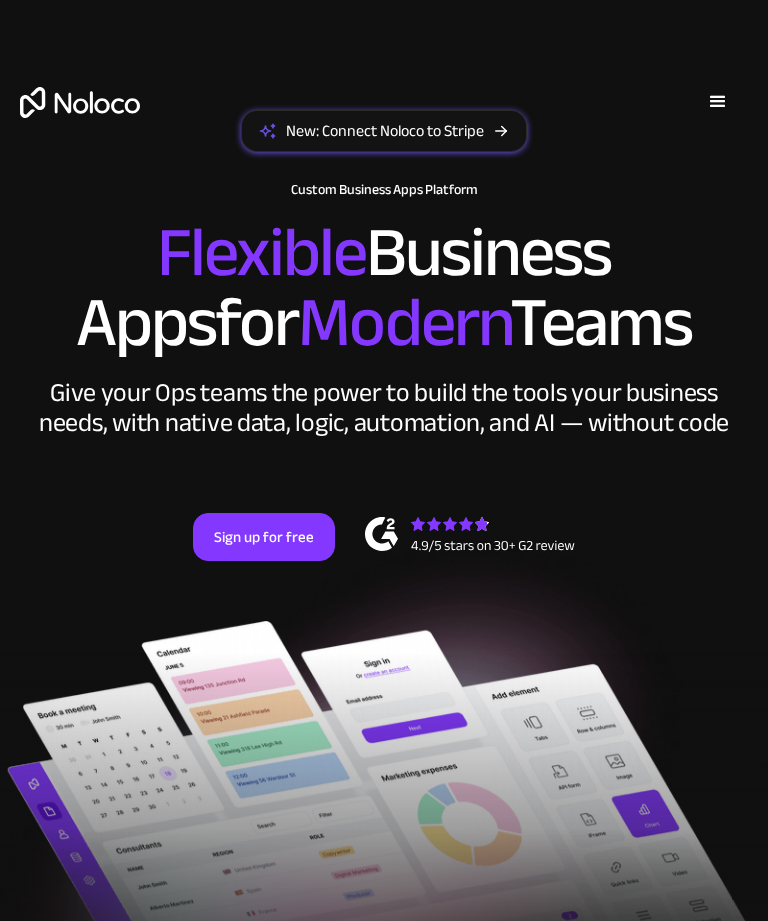 click on "Solutions Use Cases Business Types
Project Management Keep track of customers, users, or leads with  a fully customizable Noloco back office app.
Small & Medium Businesses Build the tools you need, from inventory management  to HR software, tailored to your growing business.
Flexible CRM A custom Noloco CRM that perfectly fits your workflow,  centralizes your data, and enables seamless collaboration. Enterprise Empower your teams to build powerful internal tools without code—fully customizable, secure, and enterprise-ready. Client Portal Empower your customers with self-service  and a fully-branded personalized experience.
Agencies Automate tasks, manage clients,  simplify client onboarding, and scale effortlessly.
Team Intranet Simplify communication, collaboration,  and information sharing within your team. Construction Management Streamline, automate, and optimize construction" at bounding box center (384, 107) 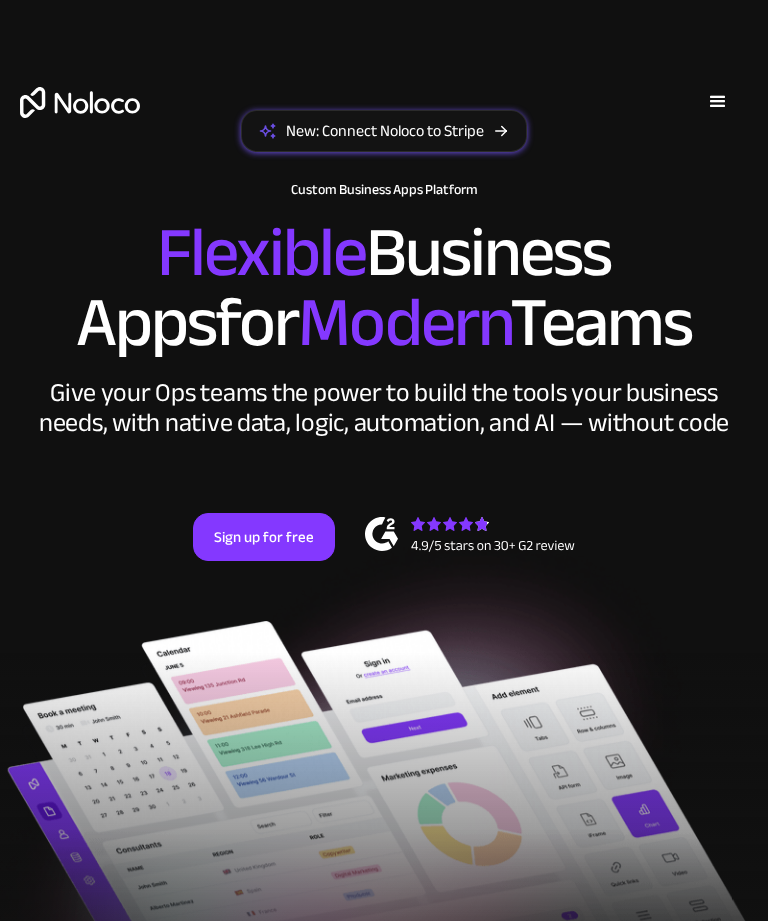 click on "Solutions Use Cases Business Types
Project Management Keep track of customers, users, or leads with  a fully customizable Noloco back office app.
Small & Medium Businesses Build the tools you need, from inventory management  to HR software, tailored to your growing business.
Flexible CRM A custom Noloco CRM that perfectly fits your workflow,  centralizes your data, and enables seamless collaboration. Enterprise Empower your teams to build powerful internal tools without code—fully customizable, secure, and enterprise-ready. Client Portal Empower your customers with self-service  and a fully-branded personalized experience.
Agencies Automate tasks, manage clients,  simplify client onboarding, and scale effortlessly.
Team Intranet Simplify communication, collaboration,  and information sharing within your team. Construction Management Streamline, automate, and optimize construction" at bounding box center (384, 107) 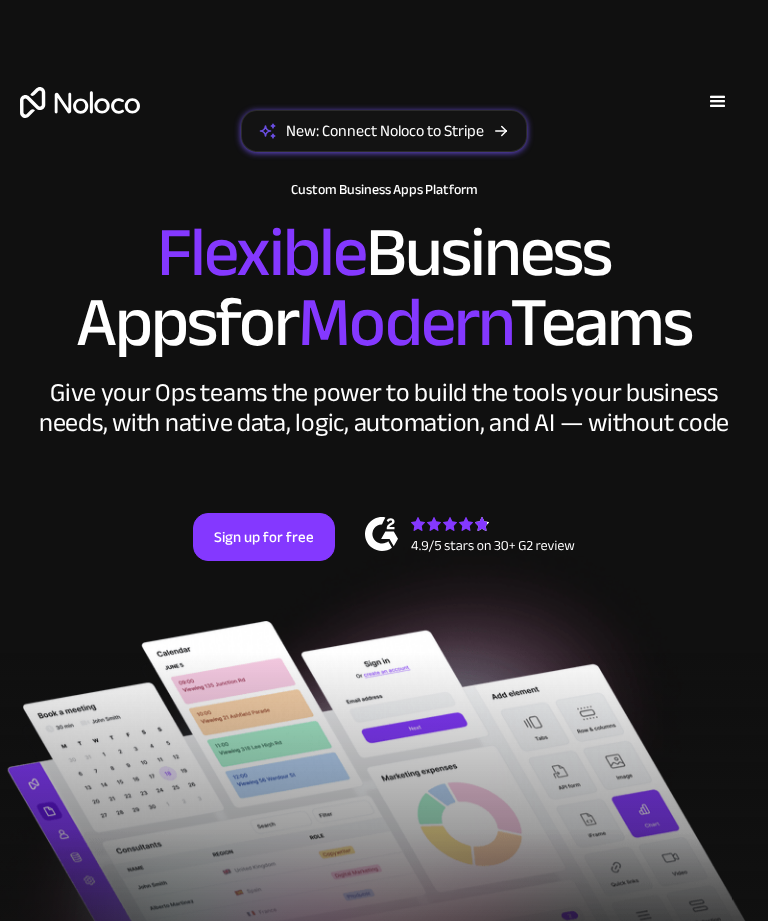 click on "Solutions Use Cases Business Types
Project Management Keep track of customers, users, or leads with  a fully customizable Noloco back office app.
Small & Medium Businesses Build the tools you need, from inventory management  to HR software, tailored to your growing business.
Flexible CRM A custom Noloco CRM that perfectly fits your workflow,  centralizes your data, and enables seamless collaboration. Enterprise Empower your teams to build powerful internal tools without code—fully customizable, secure, and enterprise-ready. Client Portal Empower your customers with self-service  and a fully-branded personalized experience.
Agencies Automate tasks, manage clients,  simplify client onboarding, and scale effortlessly.
Team Intranet Simplify communication, collaboration,  and information sharing within your team. Construction Management Streamline, automate, and optimize construction" at bounding box center (384, 107) 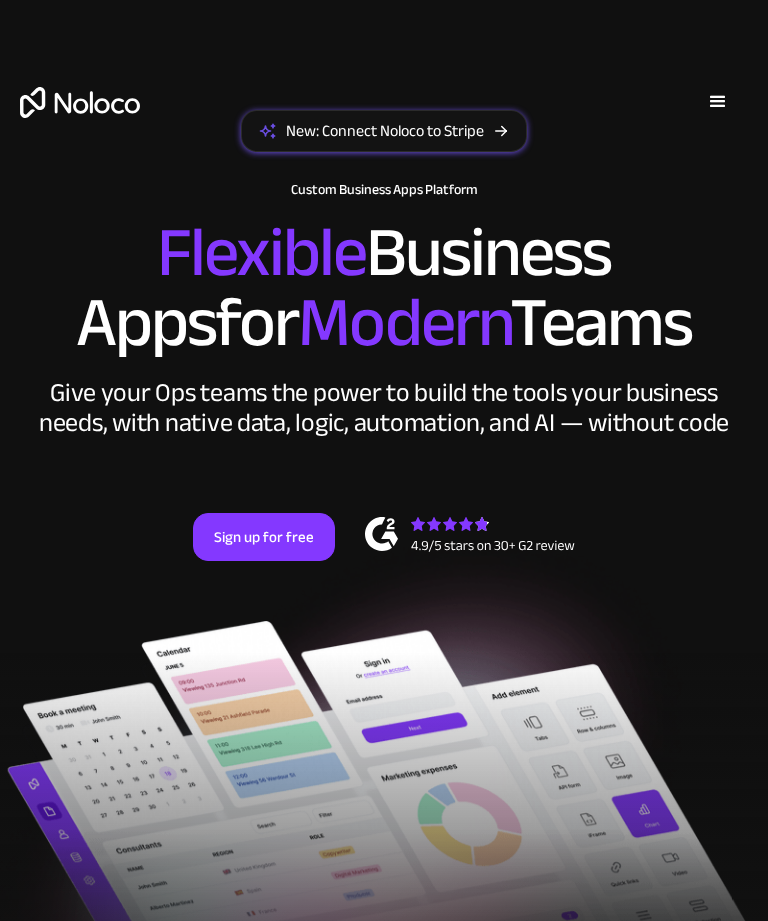 click on "Solutions Use Cases Business Types
Project Management Keep track of customers, users, or leads with  a fully customizable Noloco back office app.
Small & Medium Businesses Build the tools you need, from inventory management  to HR software, tailored to your growing business.
Flexible CRM A custom Noloco CRM that perfectly fits your workflow,  centralizes your data, and enables seamless collaboration. Enterprise Empower your teams to build powerful internal tools without code—fully customizable, secure, and enterprise-ready. Client Portal Empower your customers with self-service  and a fully-branded personalized experience.
Agencies Automate tasks, manage clients,  simplify client onboarding, and scale effortlessly.
Team Intranet Simplify communication, collaboration,  and information sharing within your team. Construction Management Streamline, automate, and optimize construction" at bounding box center (384, 107) 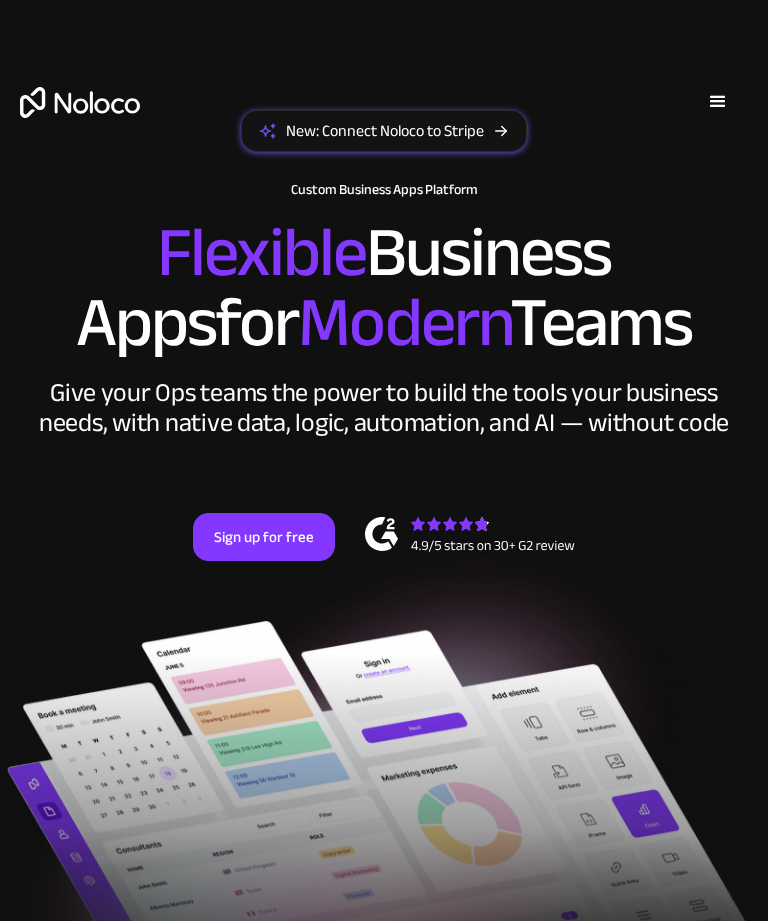 click on "Solutions Use Cases Business Types
Project Management Keep track of customers, users, or leads with  a fully customizable Noloco back office app.
Small & Medium Businesses Build the tools you need, from inventory management  to HR software, tailored to your growing business.
Flexible CRM A custom Noloco CRM that perfectly fits your workflow,  centralizes your data, and enables seamless collaboration. Enterprise Empower your teams to build powerful internal tools without code—fully customizable, secure, and enterprise-ready. Client Portal Empower your customers with self-service  and a fully-branded personalized experience.
Agencies Automate tasks, manage clients,  simplify client onboarding, and scale effortlessly.
Team Intranet Simplify communication, collaboration,  and information sharing within your team. Construction Management Streamline, automate, and optimize construction" at bounding box center (384, 107) 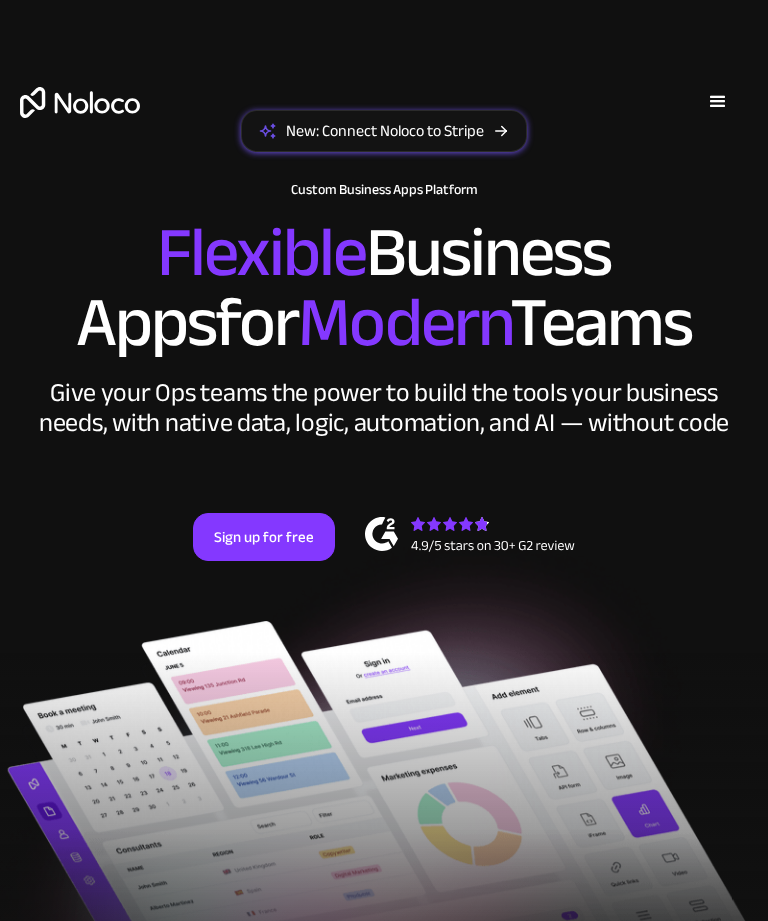 click on "Solutions Use Cases Business Types
Project Management Keep track of customers, users, or leads with  a fully customizable Noloco back office app.
Small & Medium Businesses Build the tools you need, from inventory management  to HR software, tailored to your growing business.
Flexible CRM A custom Noloco CRM that perfectly fits your workflow,  centralizes your data, and enables seamless collaboration. Enterprise Empower your teams to build powerful internal tools without code—fully customizable, secure, and enterprise-ready. Client Portal Empower your customers with self-service  and a fully-branded personalized experience.
Agencies Automate tasks, manage clients,  simplify client onboarding, and scale effortlessly.
Team Intranet Simplify communication, collaboration,  and information sharing within your team. Construction Management Streamline, automate, and optimize construction" at bounding box center (384, 107) 